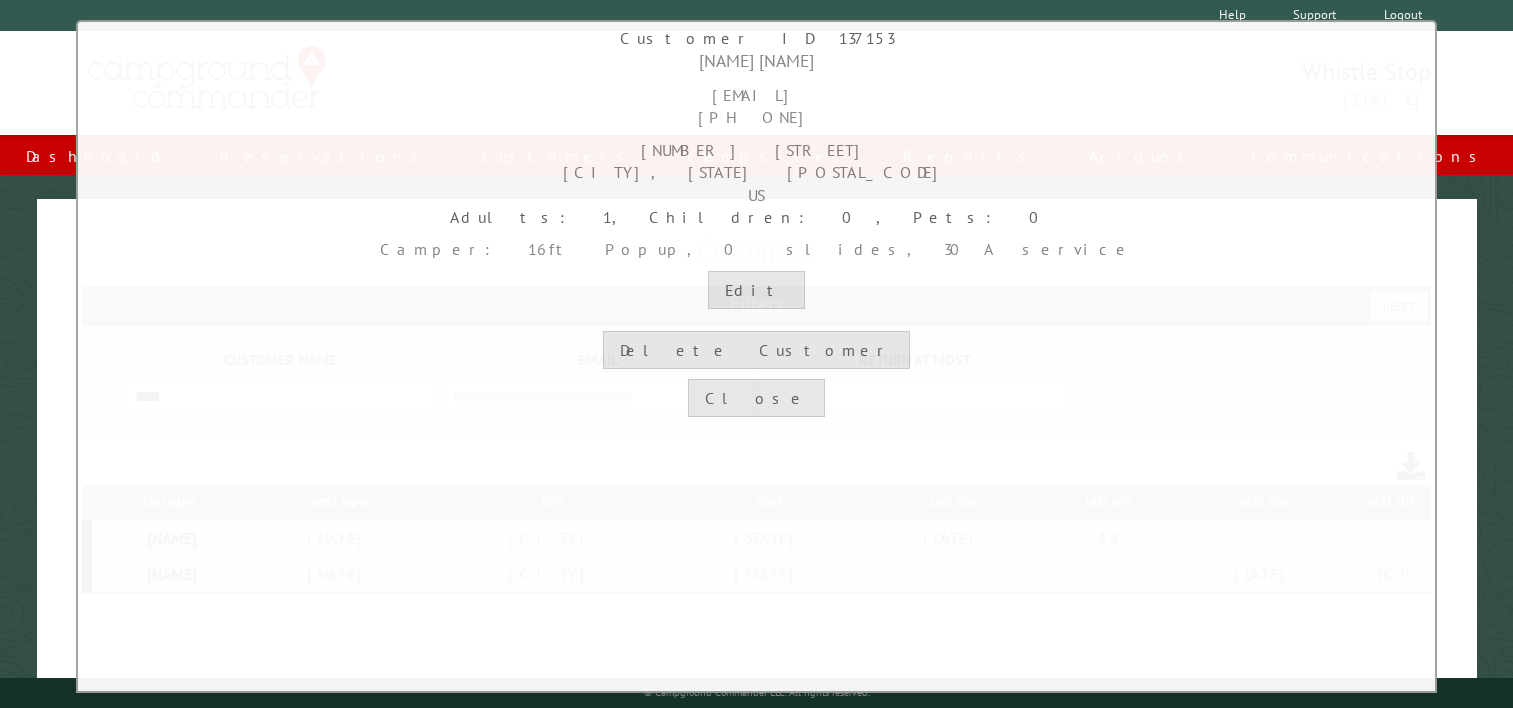 scroll, scrollTop: 0, scrollLeft: 0, axis: both 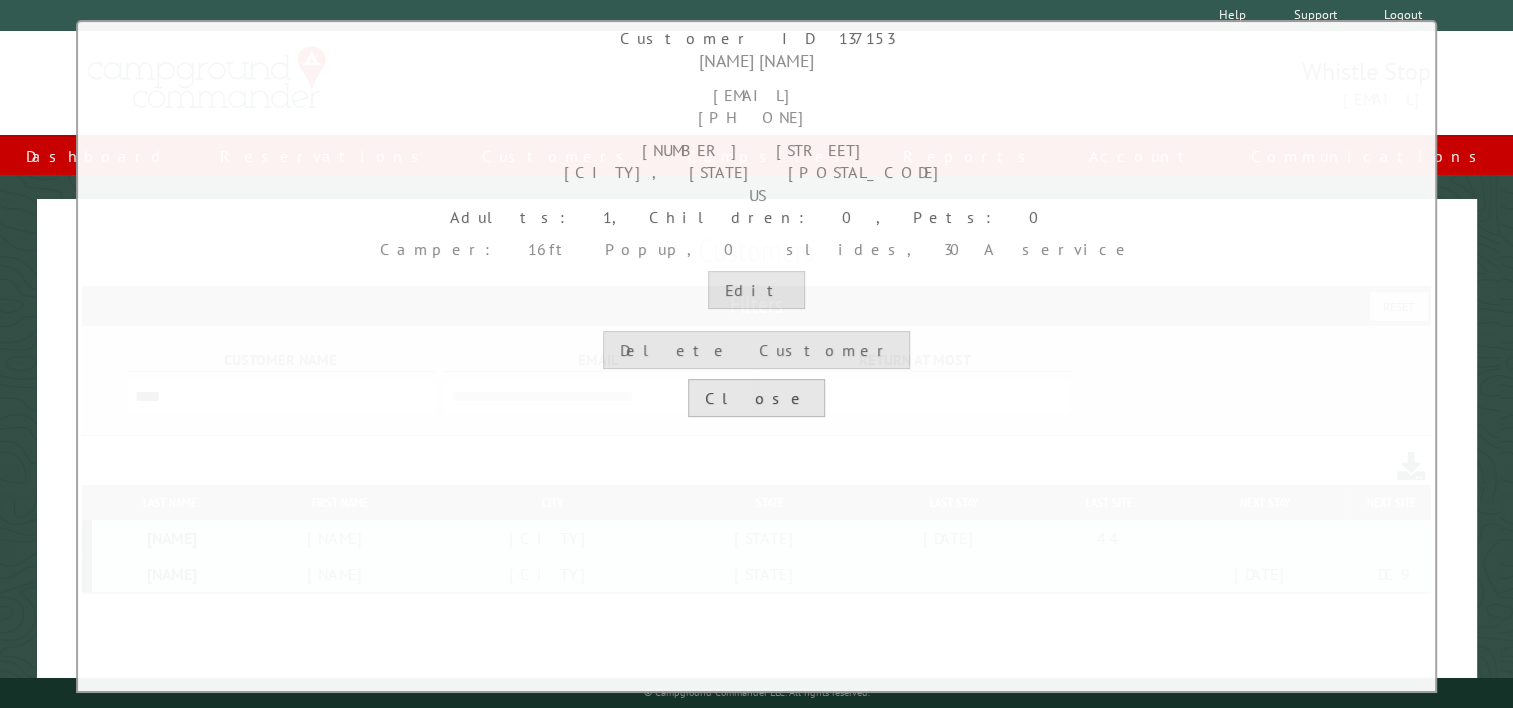 click on "Close" at bounding box center (756, 398) 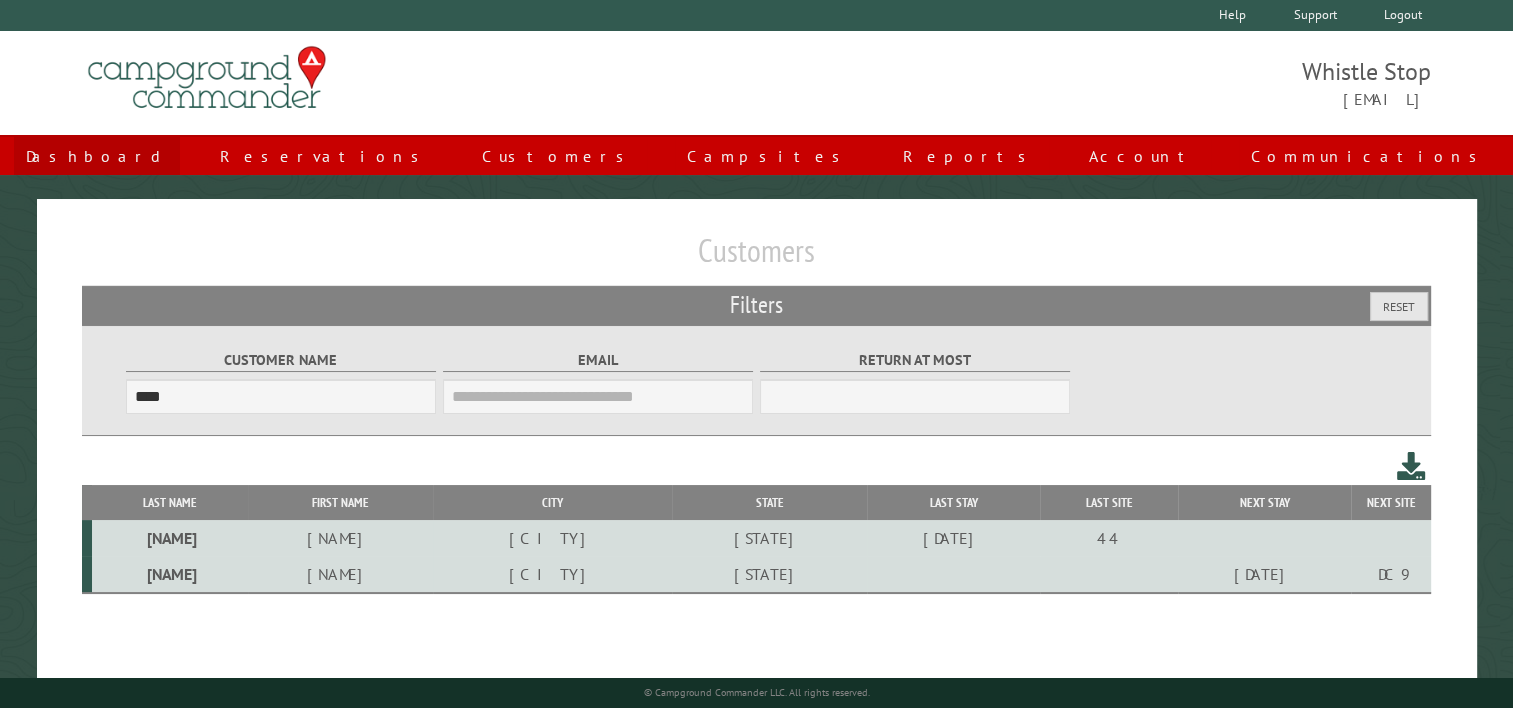 click on "Dashboard" at bounding box center (97, 156) 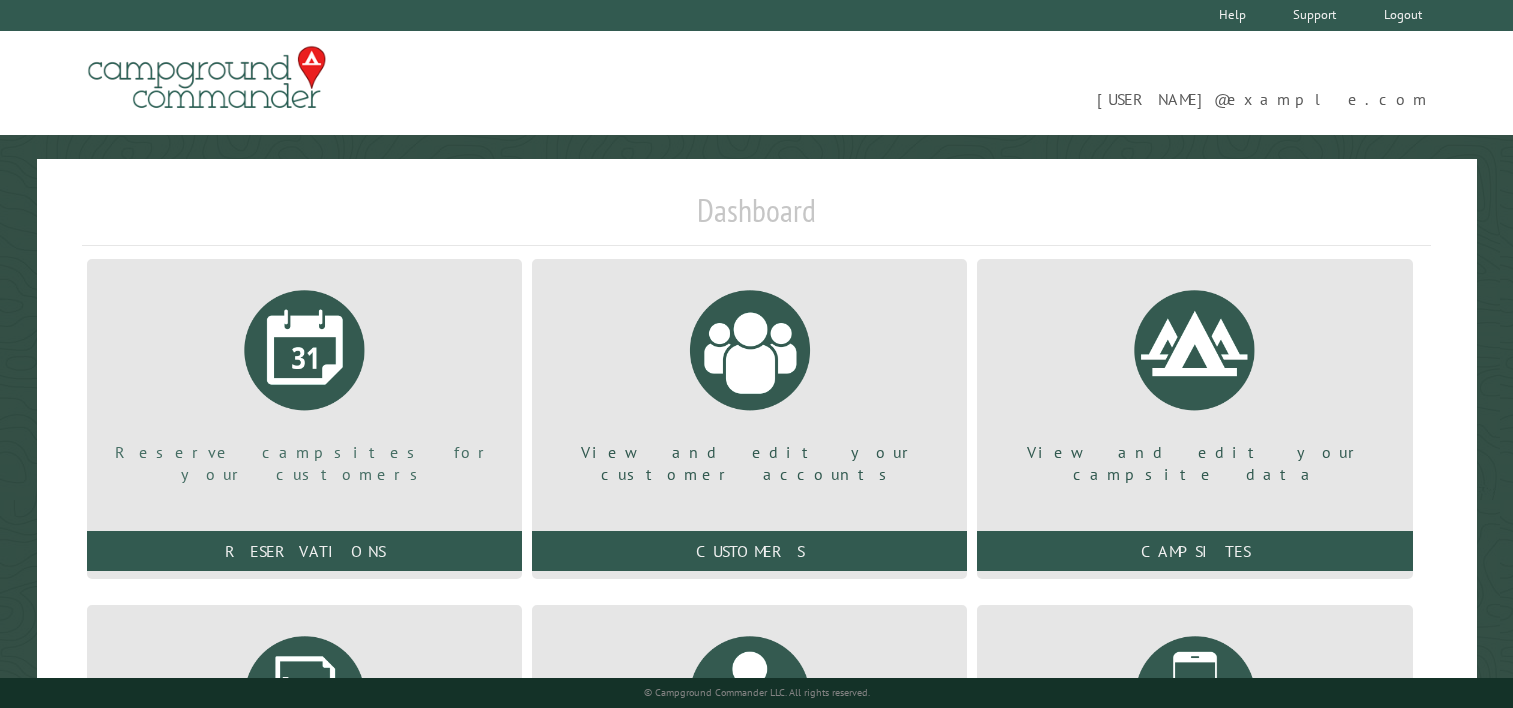 scroll, scrollTop: 0, scrollLeft: 0, axis: both 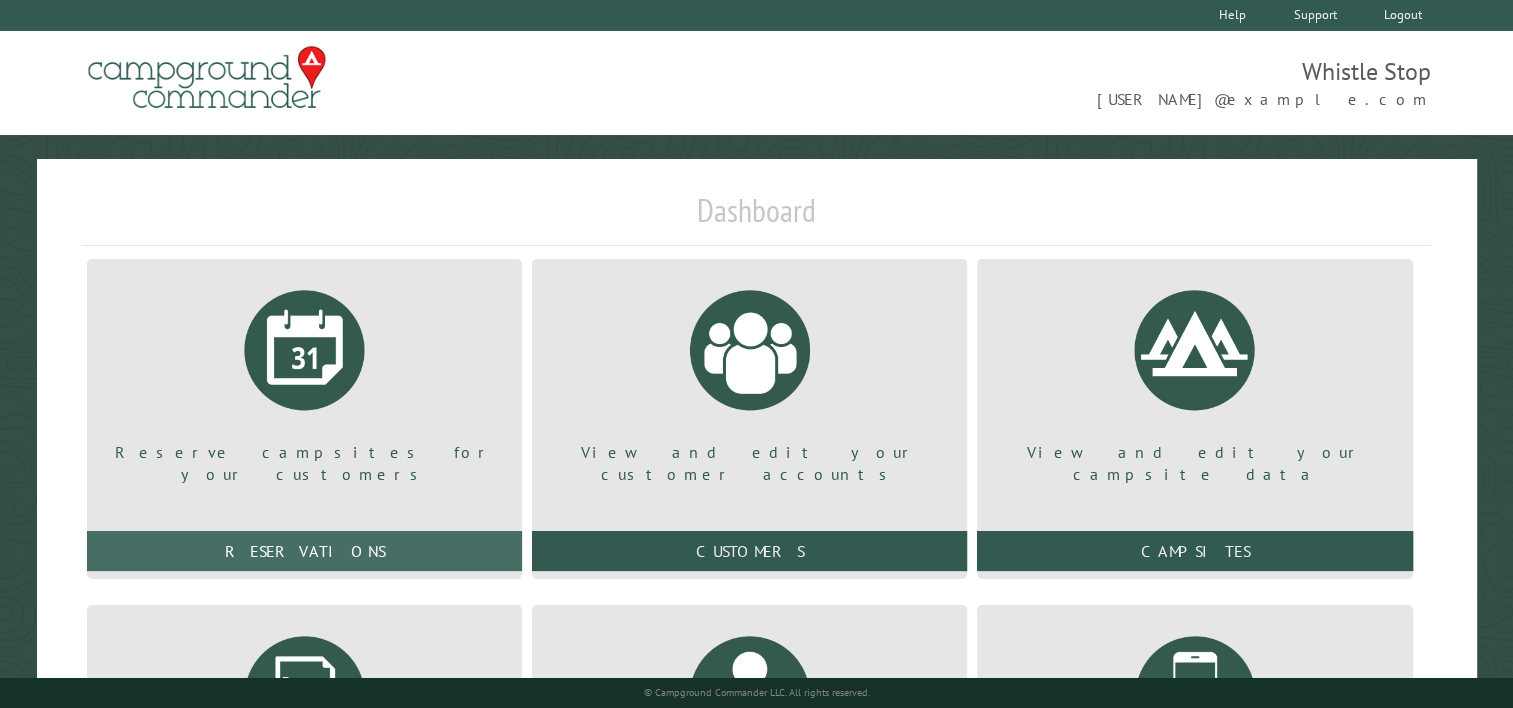 click on "Reservations" at bounding box center [304, 551] 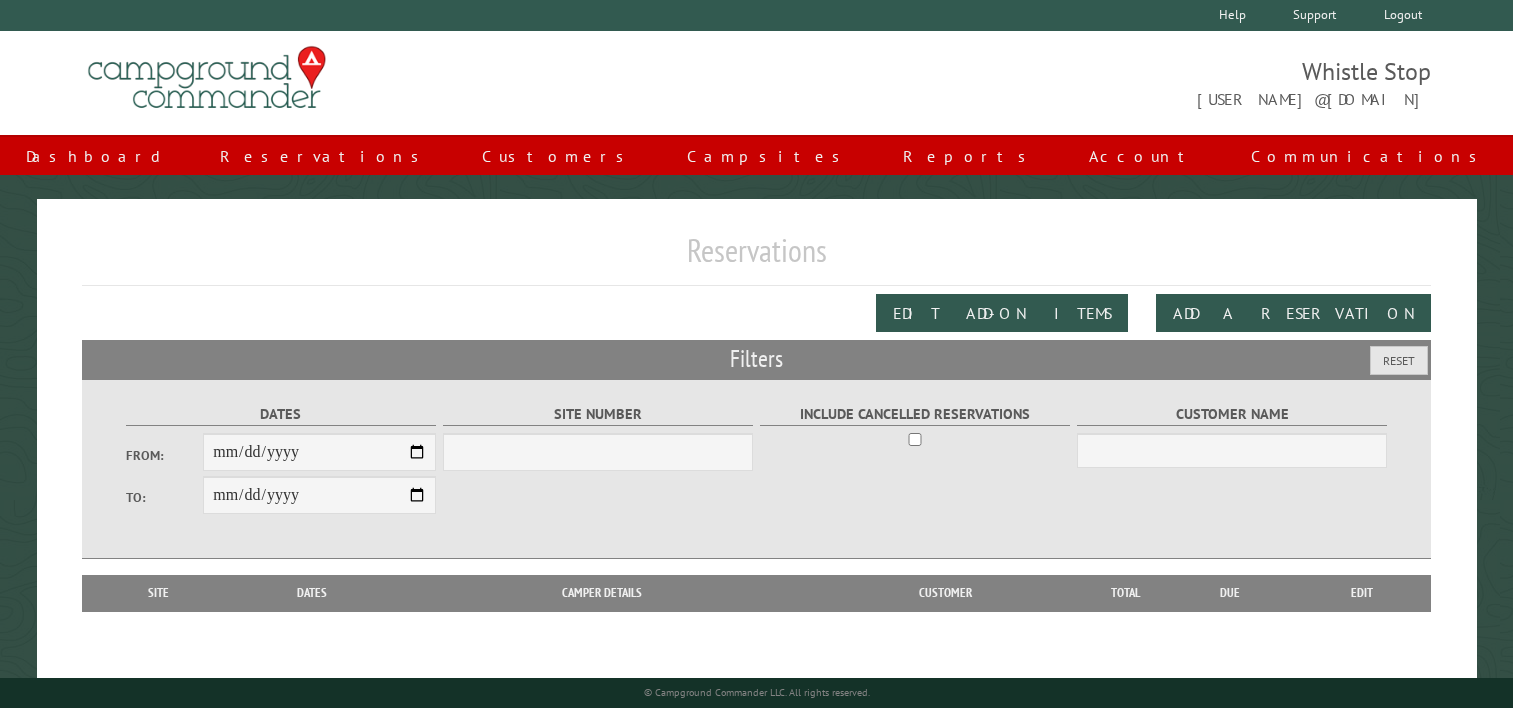 scroll, scrollTop: 0, scrollLeft: 0, axis: both 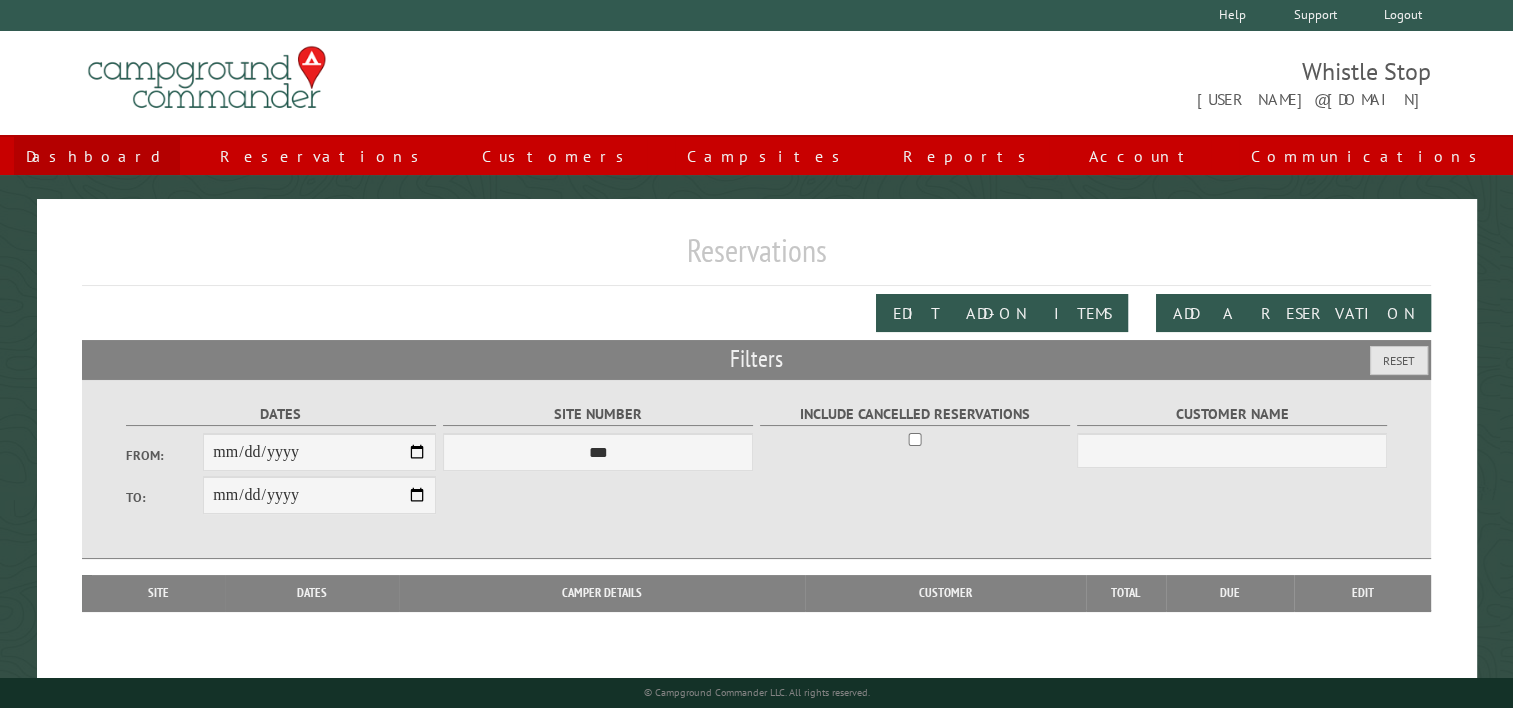 click on "Dashboard" at bounding box center [97, 156] 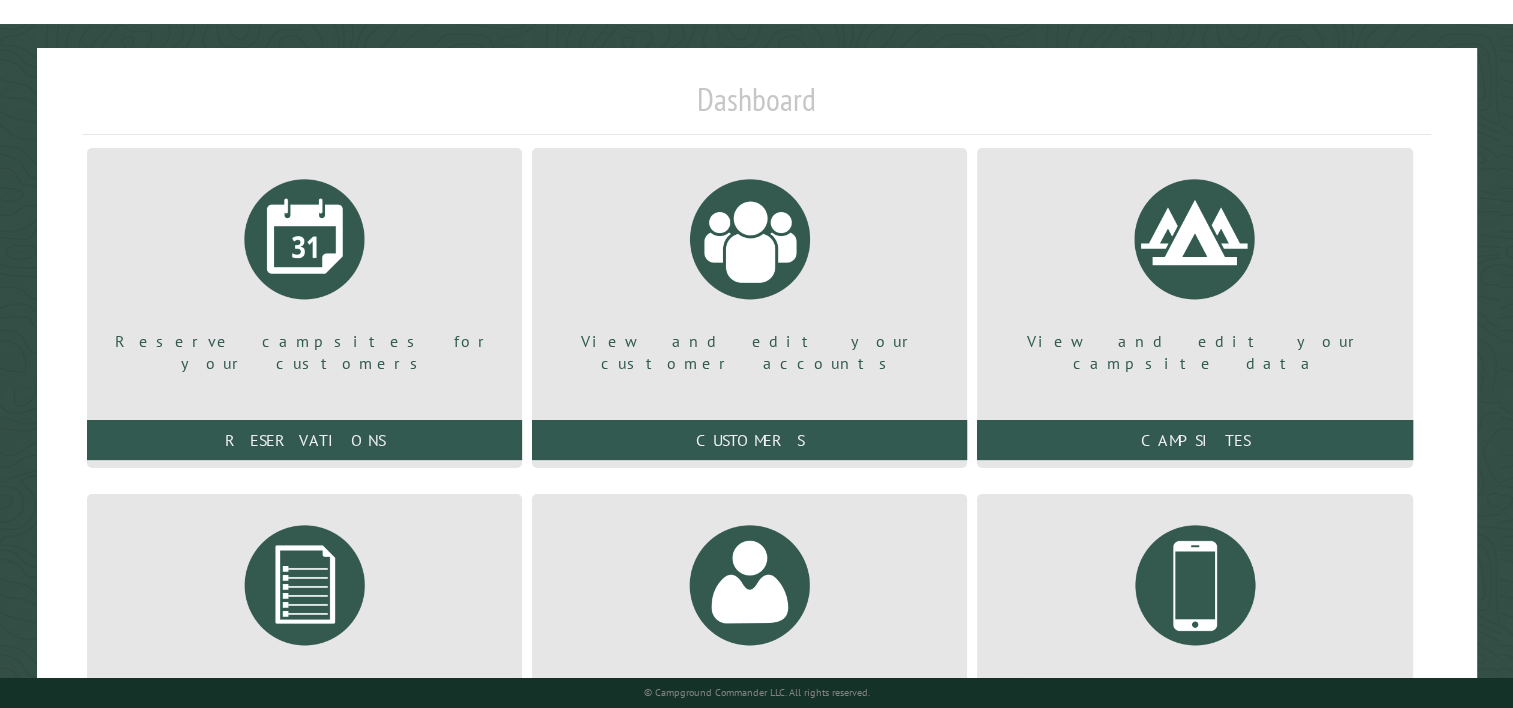 scroll, scrollTop: 293, scrollLeft: 0, axis: vertical 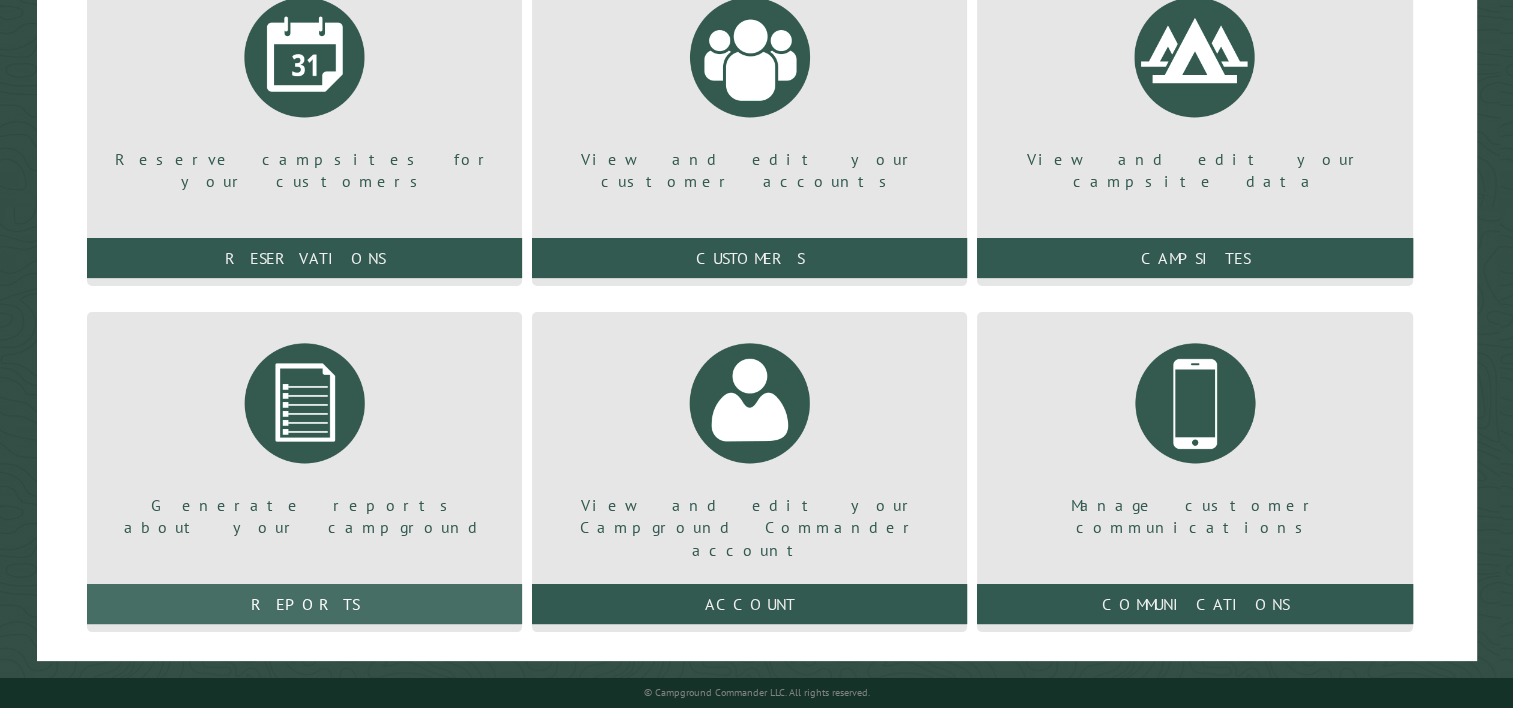 click on "Reports" at bounding box center (304, 604) 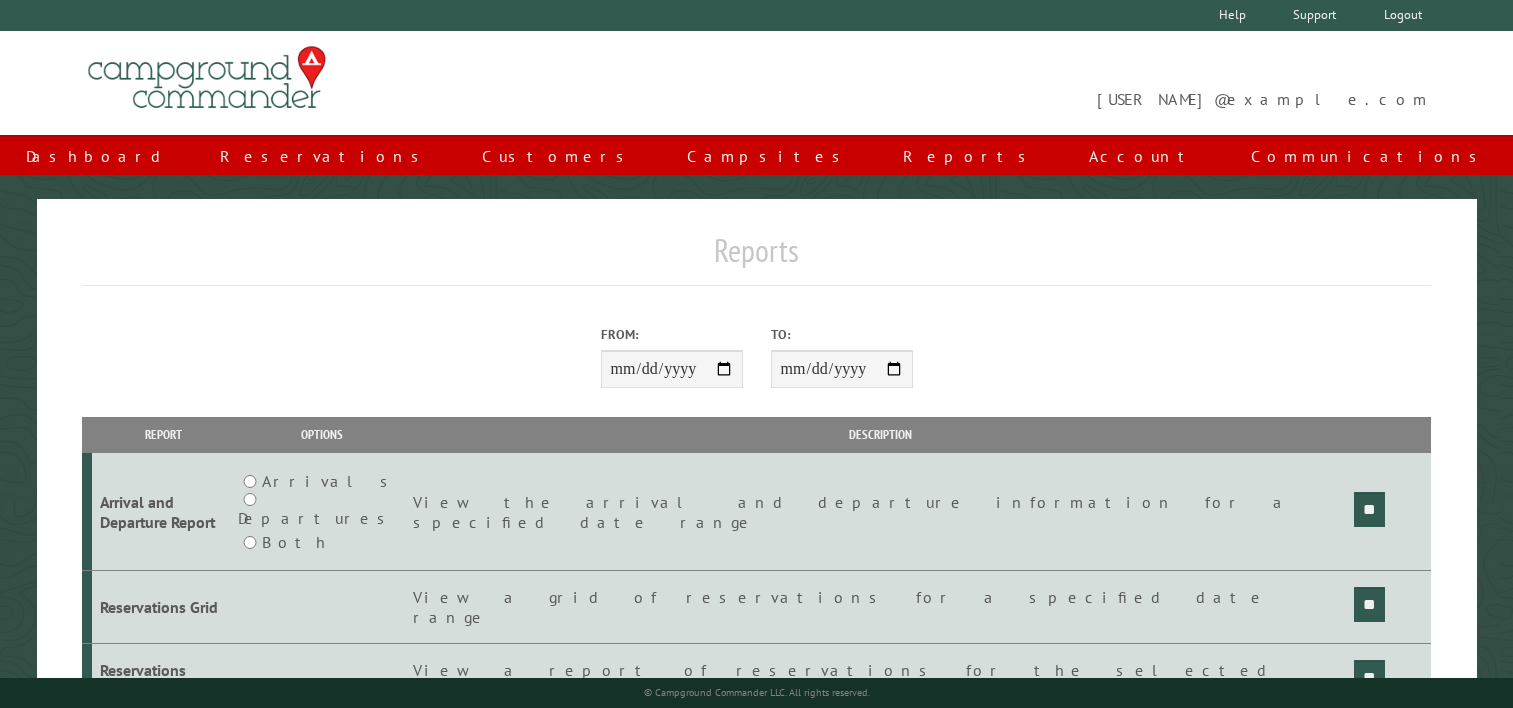 scroll, scrollTop: 0, scrollLeft: 0, axis: both 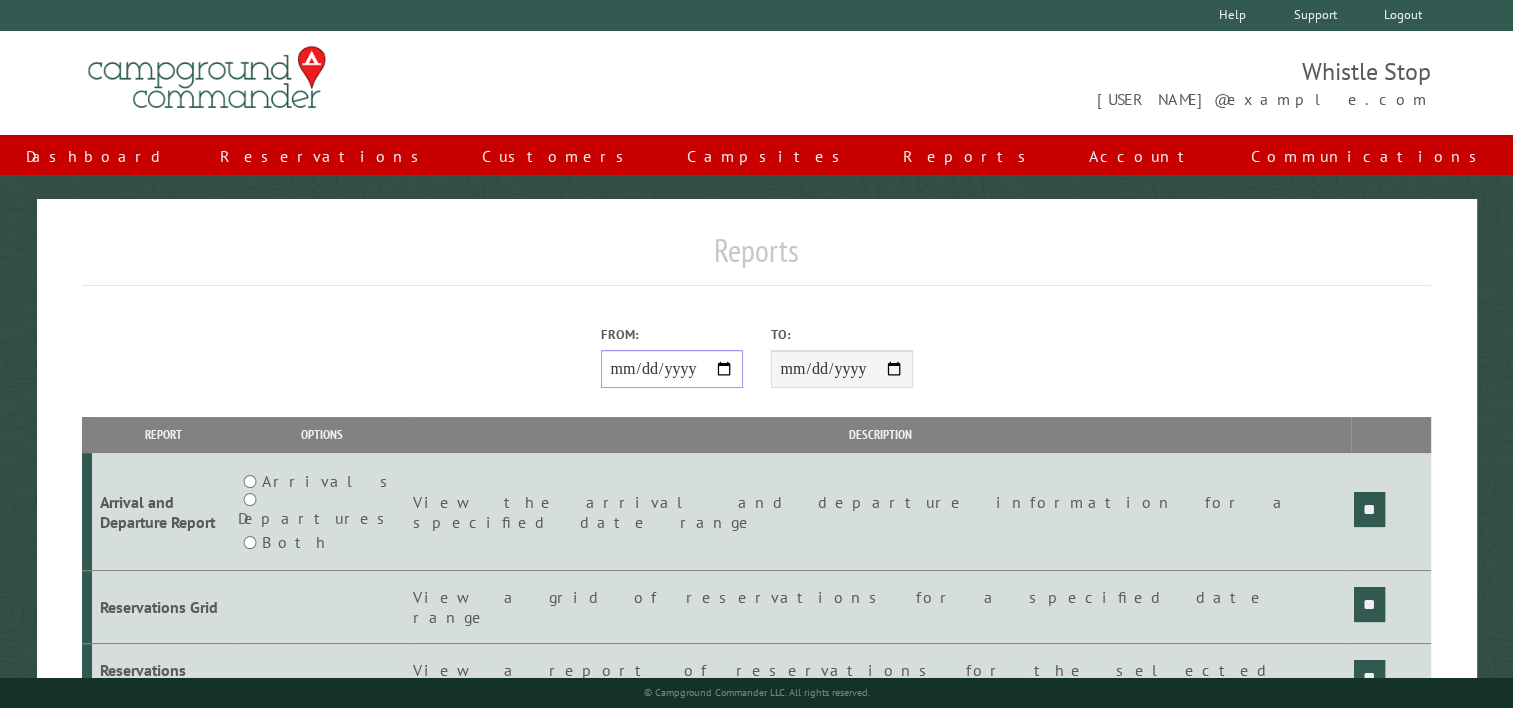 click on "From:" at bounding box center (672, 369) 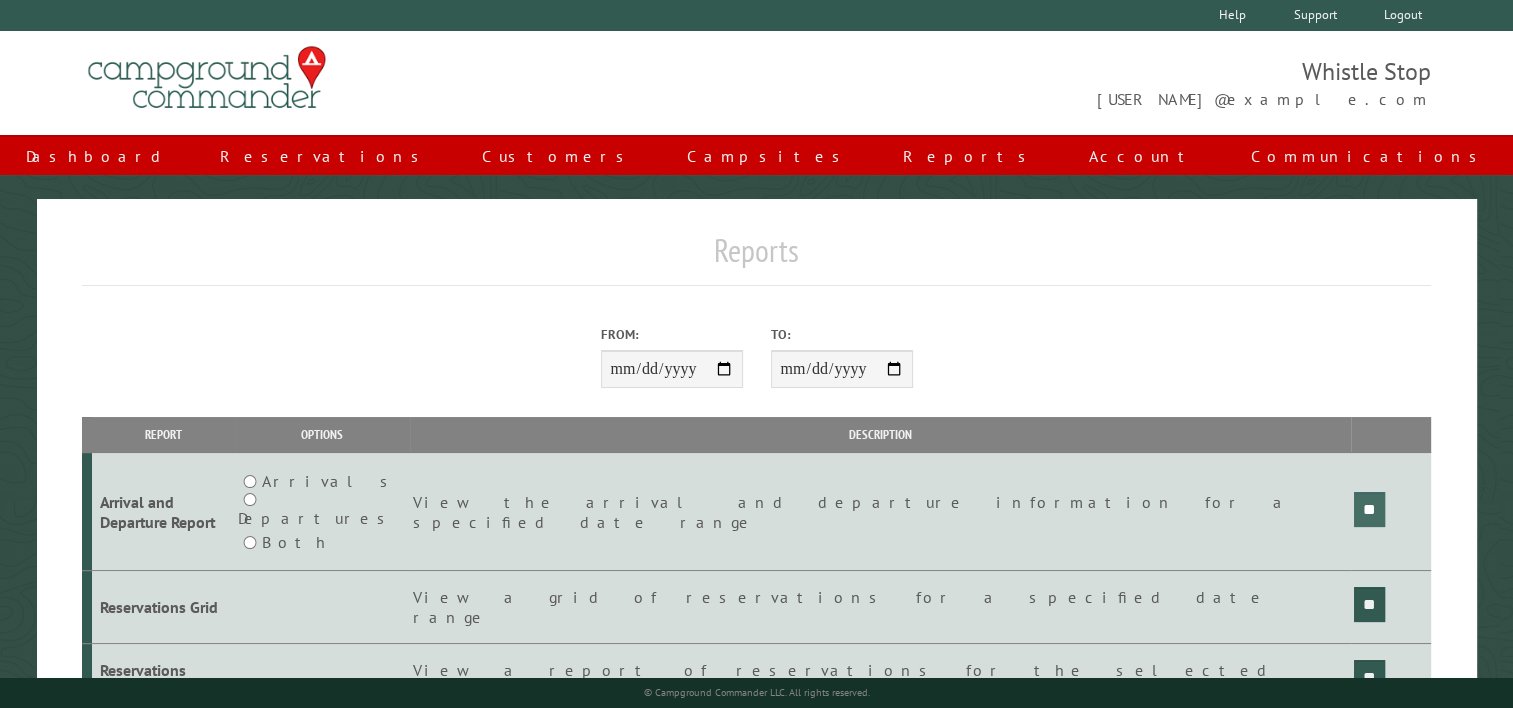 click on "**" at bounding box center [1369, 509] 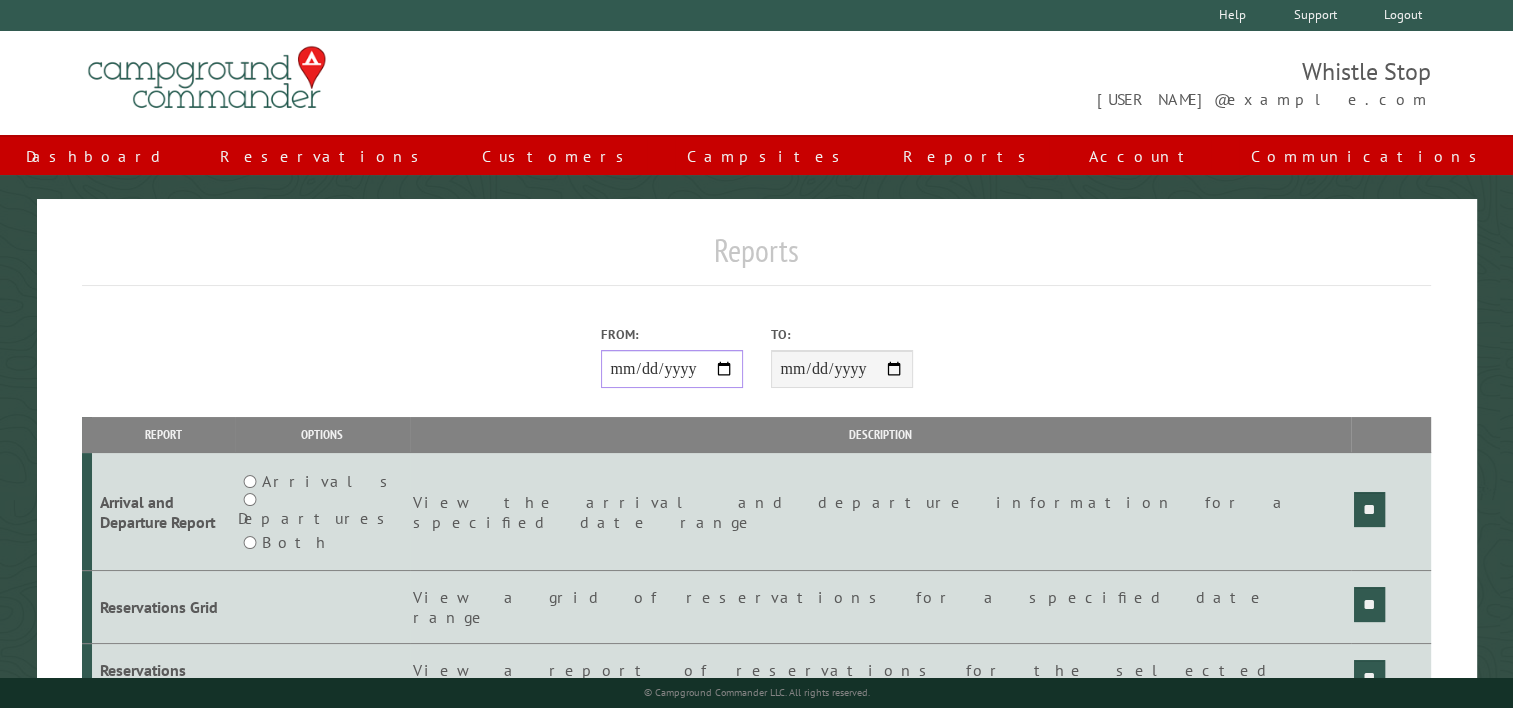 click on "**********" at bounding box center (672, 369) 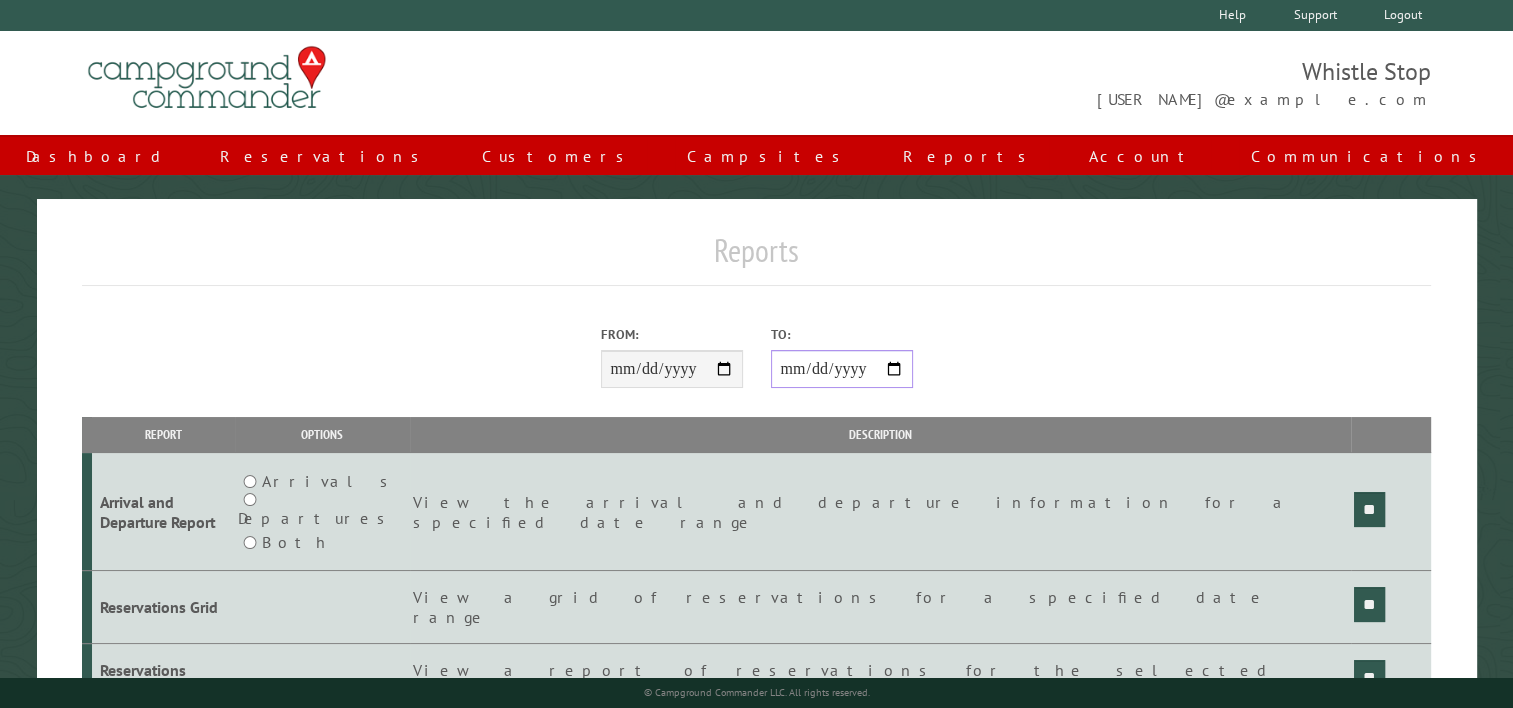 click on "**********" at bounding box center [842, 369] 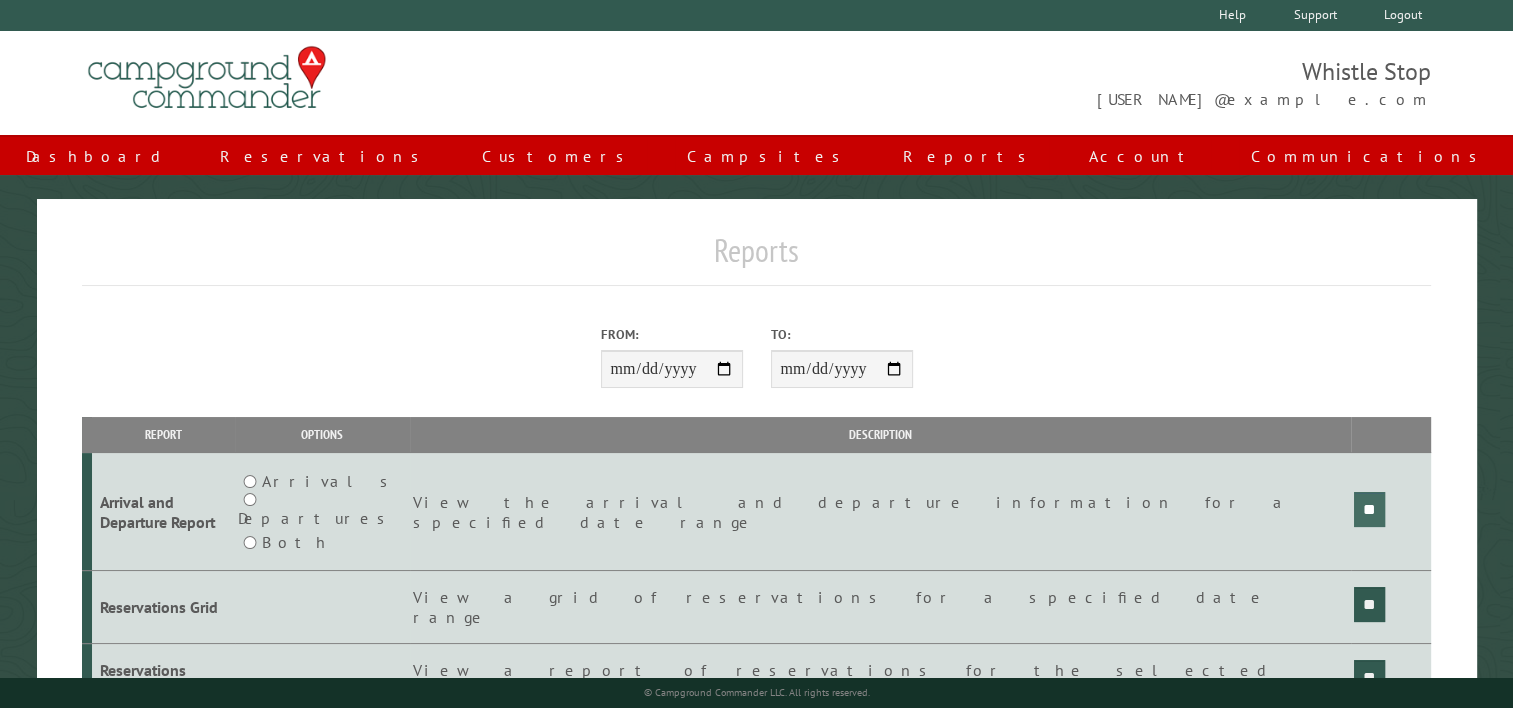 click on "**" at bounding box center (1369, 509) 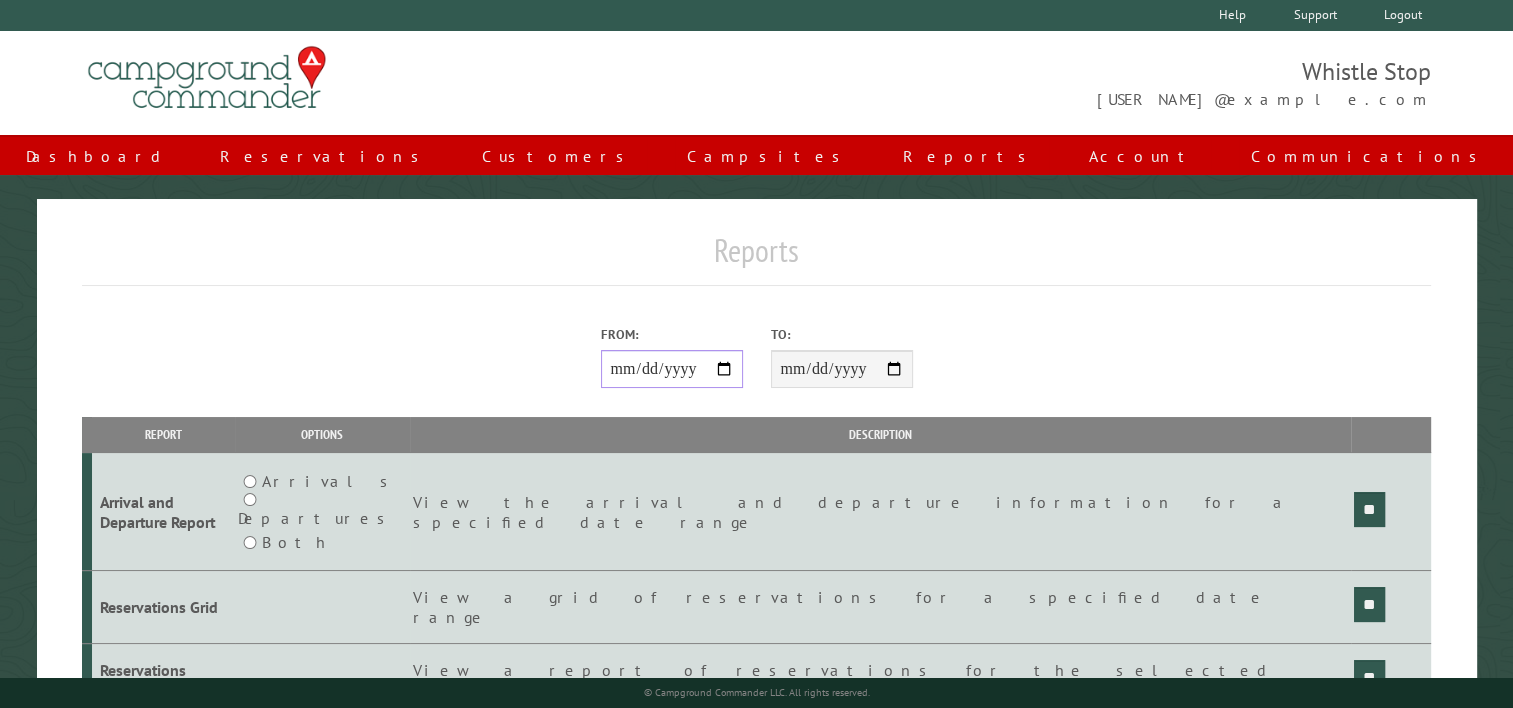 drag, startPoint x: 734, startPoint y: 369, endPoint x: 738, endPoint y: 380, distance: 11.7046995 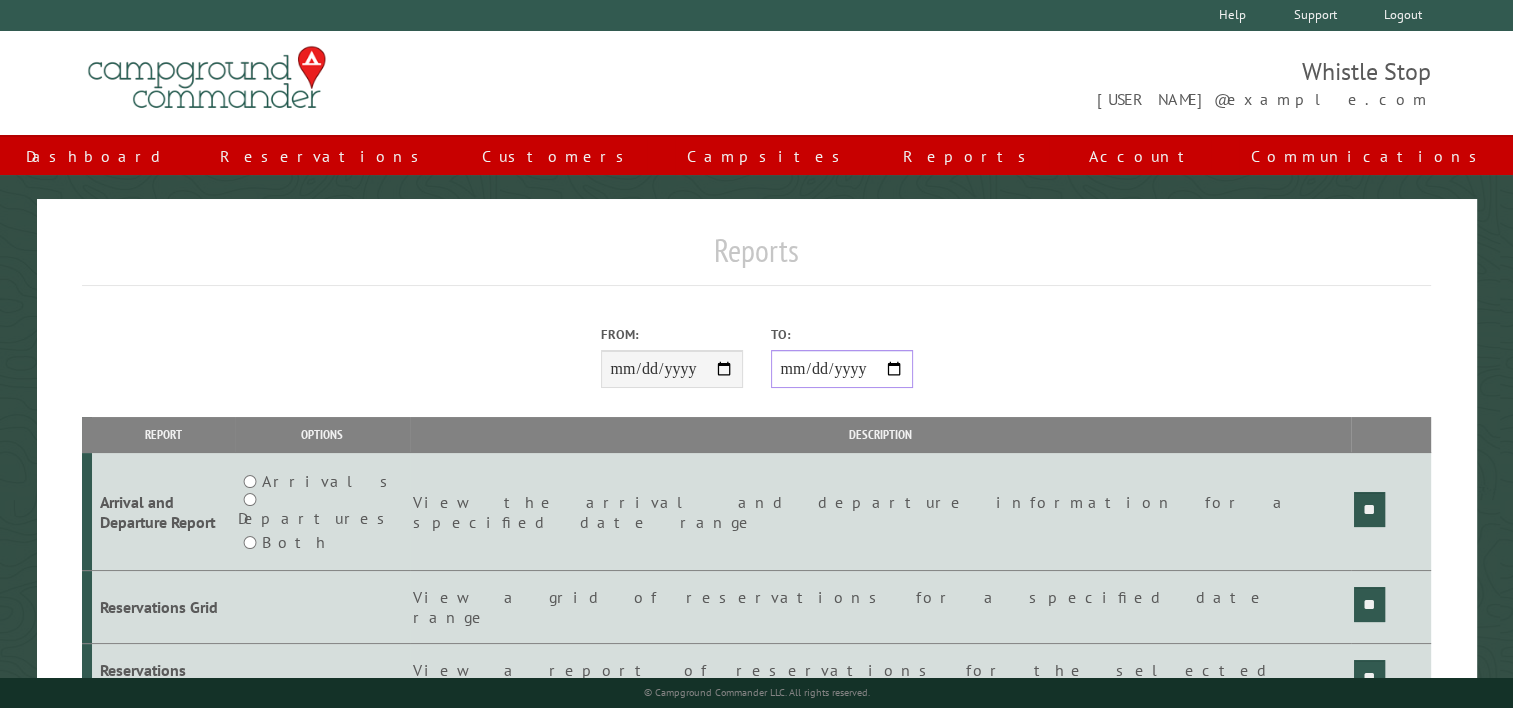click on "**********" at bounding box center (842, 369) 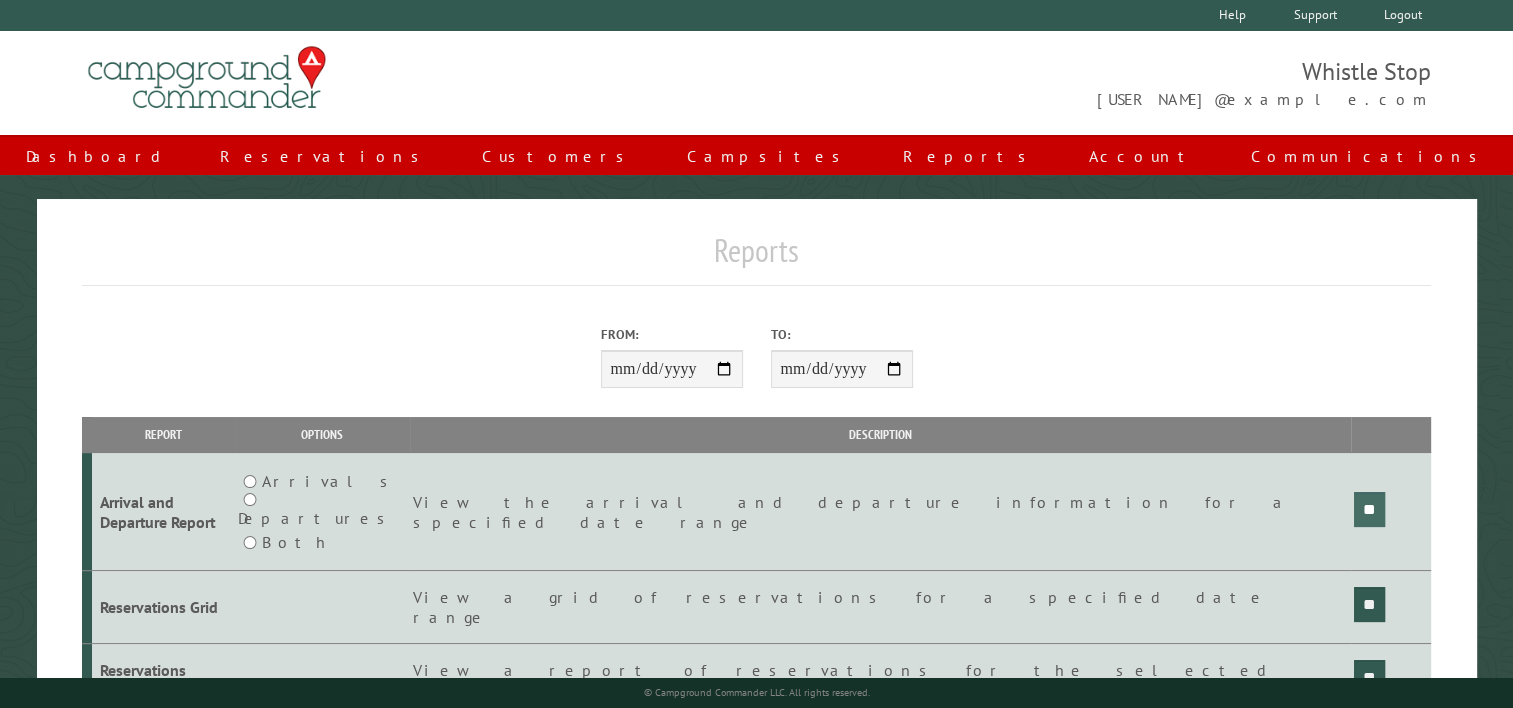 click on "**" at bounding box center (1369, 509) 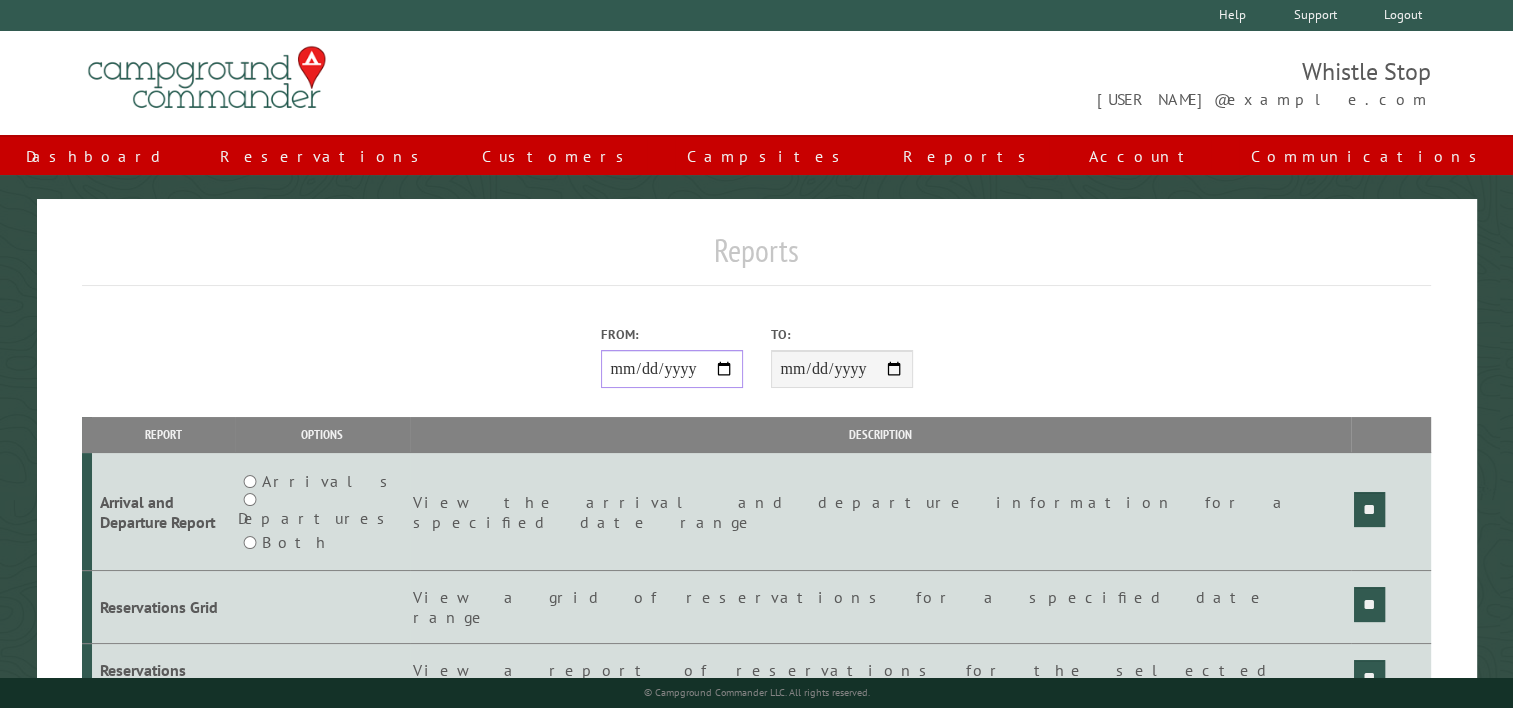 click on "**********" at bounding box center [672, 369] 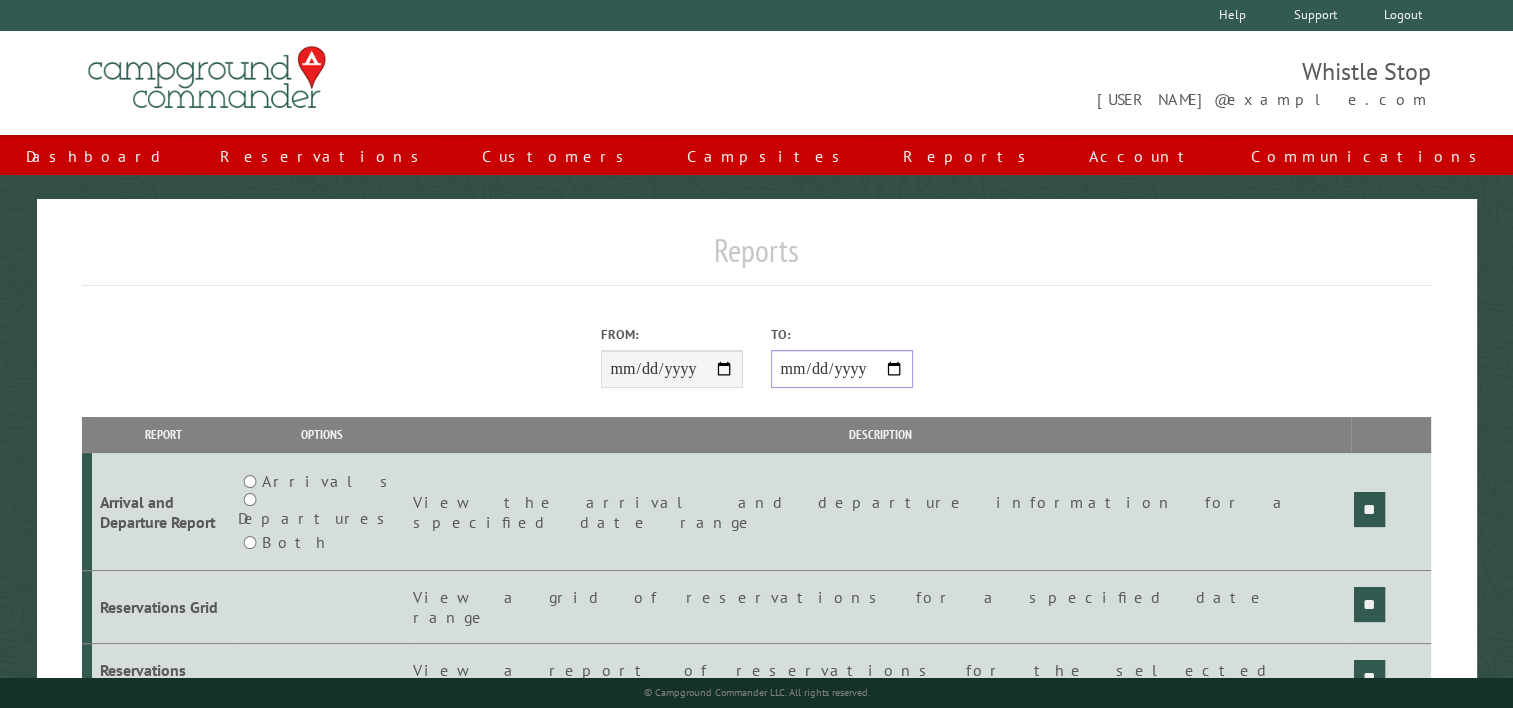 click on "**********" at bounding box center (842, 369) 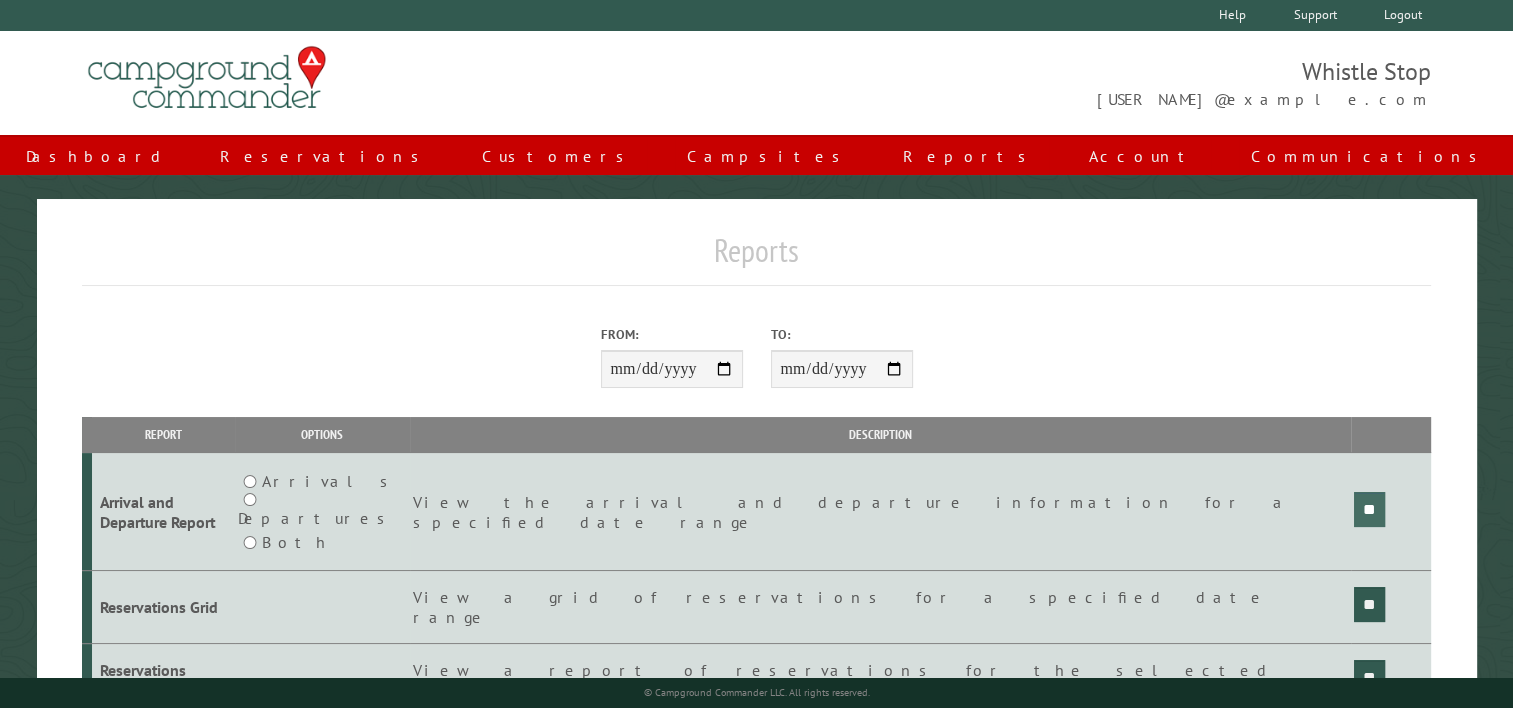 click on "**" at bounding box center [1369, 509] 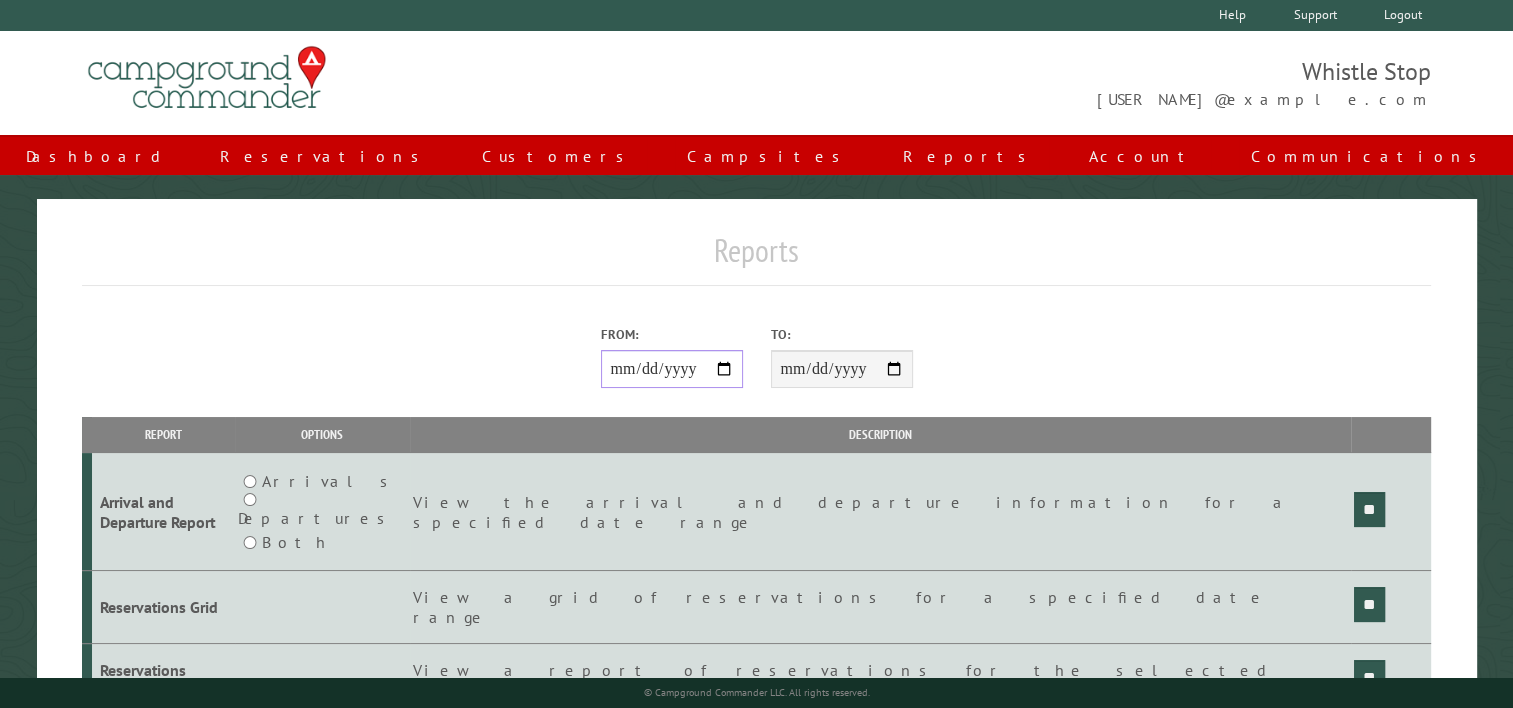 click on "**********" at bounding box center [672, 369] 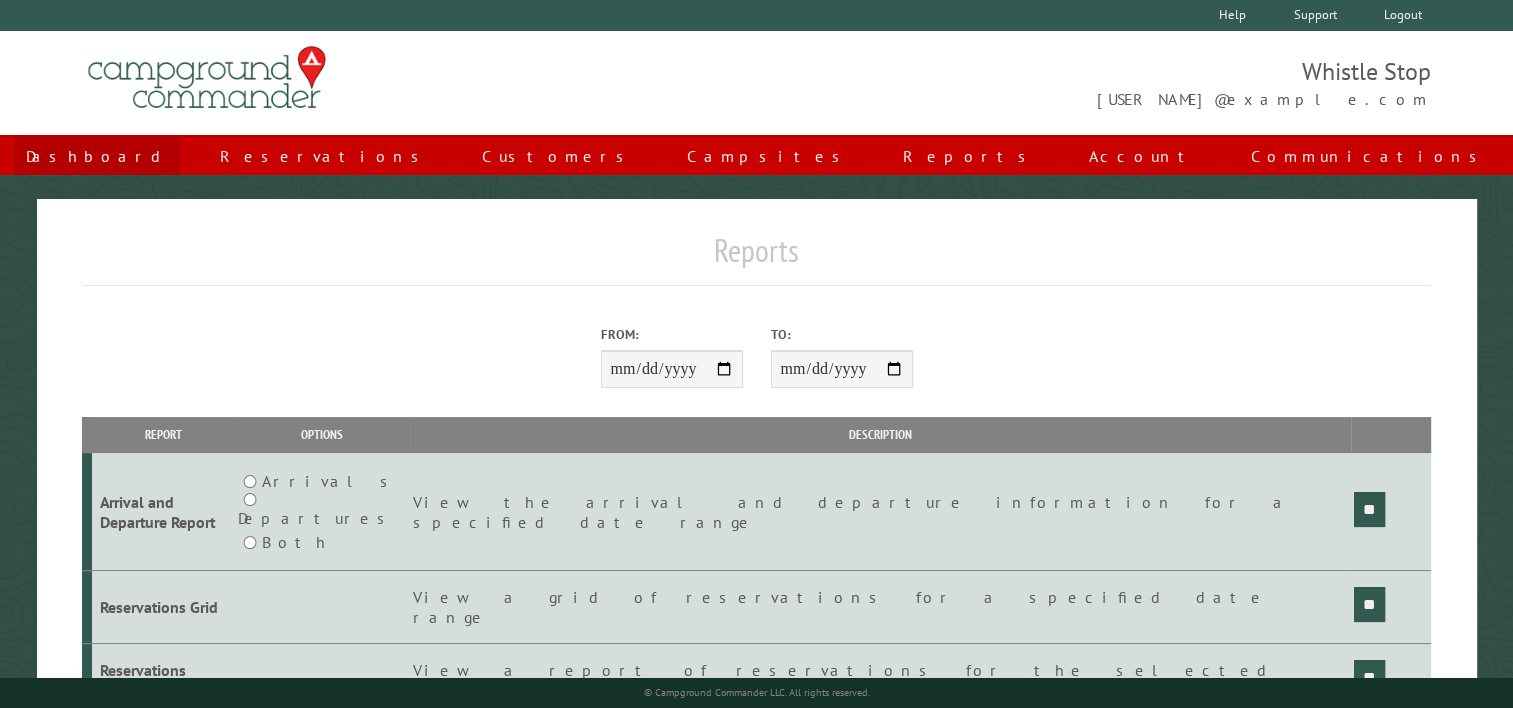 click on "Dashboard" at bounding box center [97, 156] 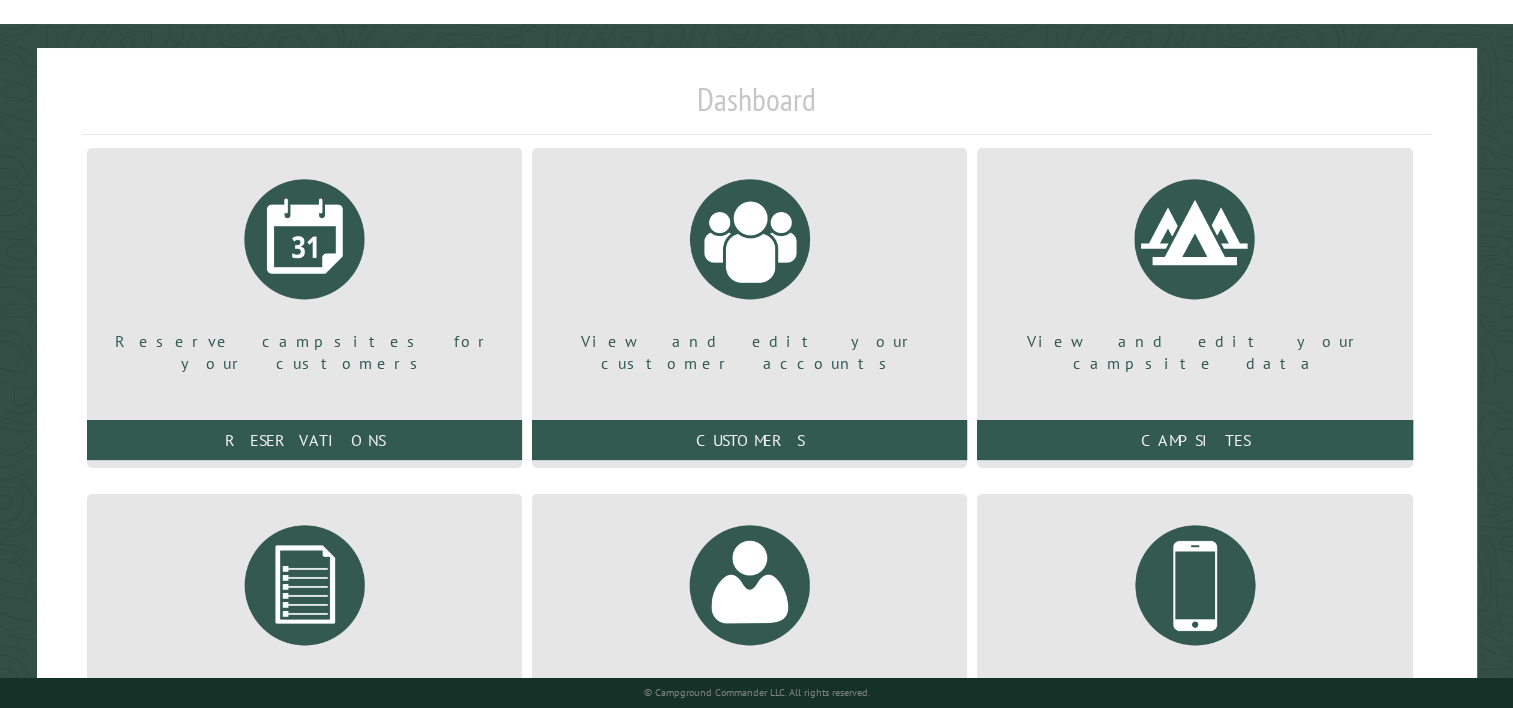 scroll, scrollTop: 293, scrollLeft: 0, axis: vertical 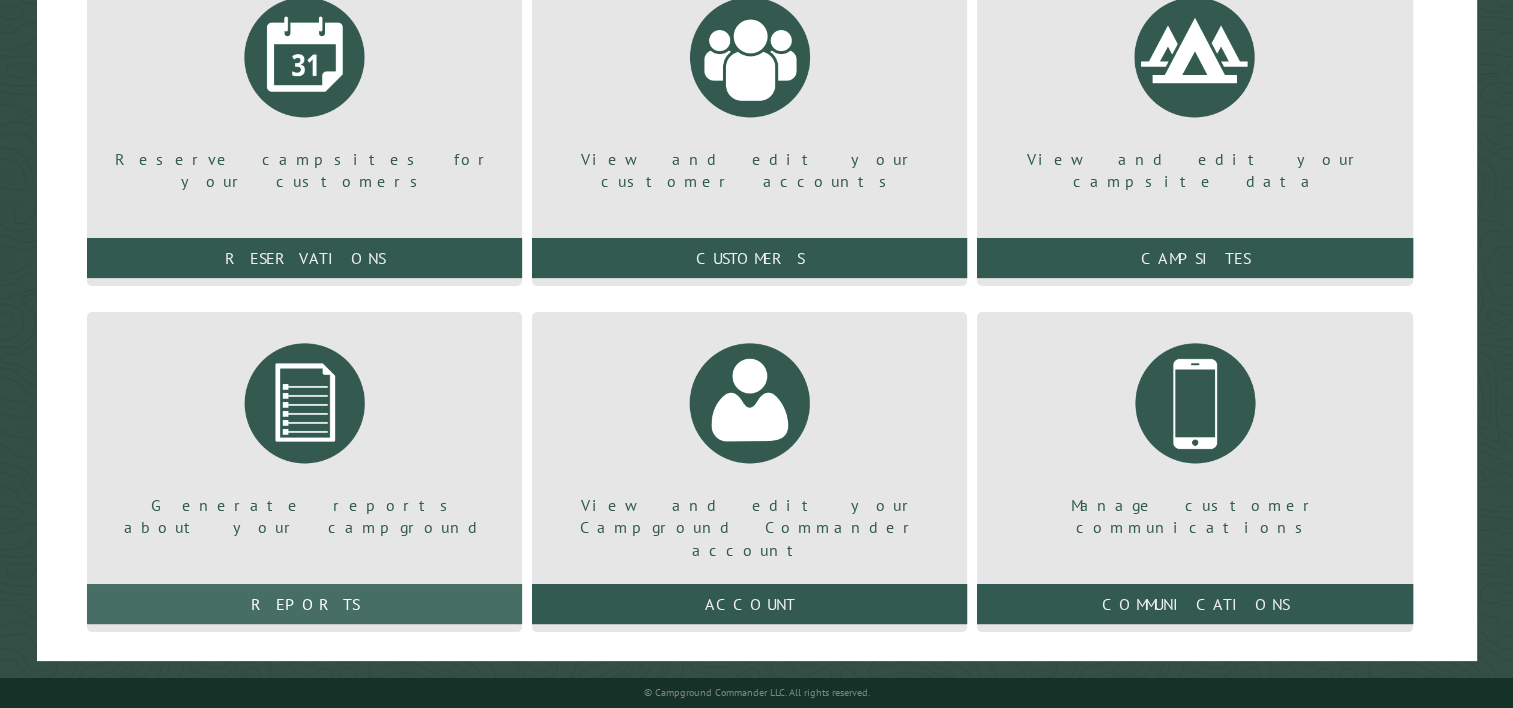 click on "Reports" at bounding box center [304, 604] 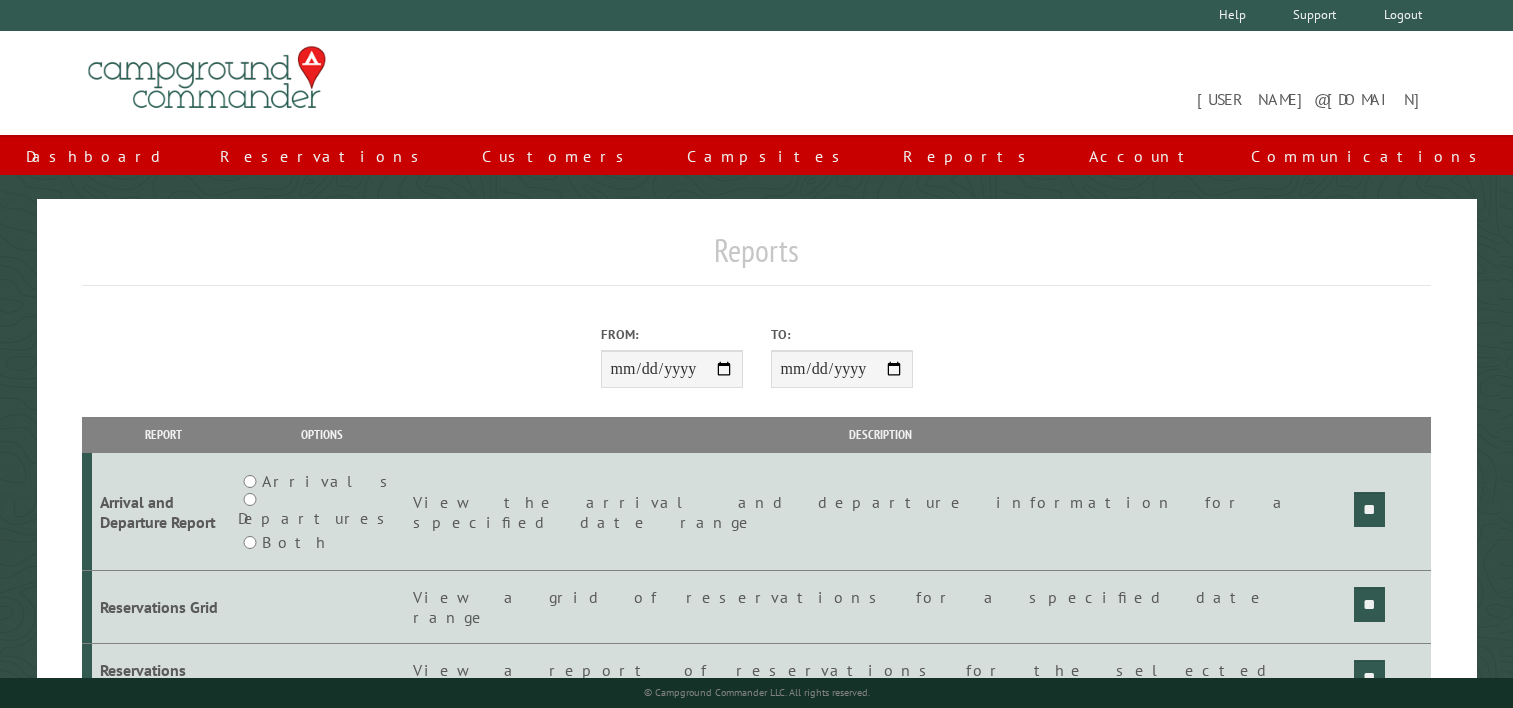 scroll, scrollTop: 0, scrollLeft: 0, axis: both 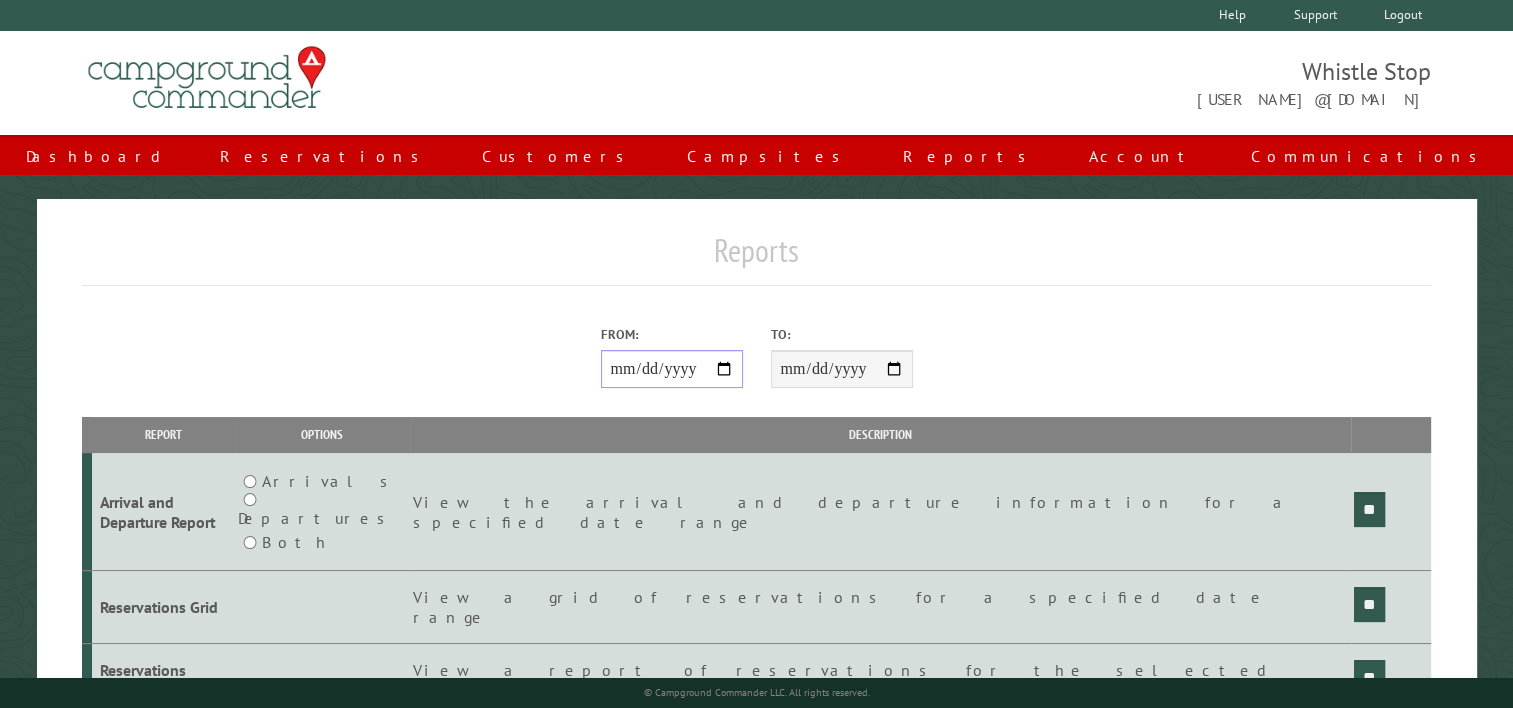 click on "From:" at bounding box center (672, 369) 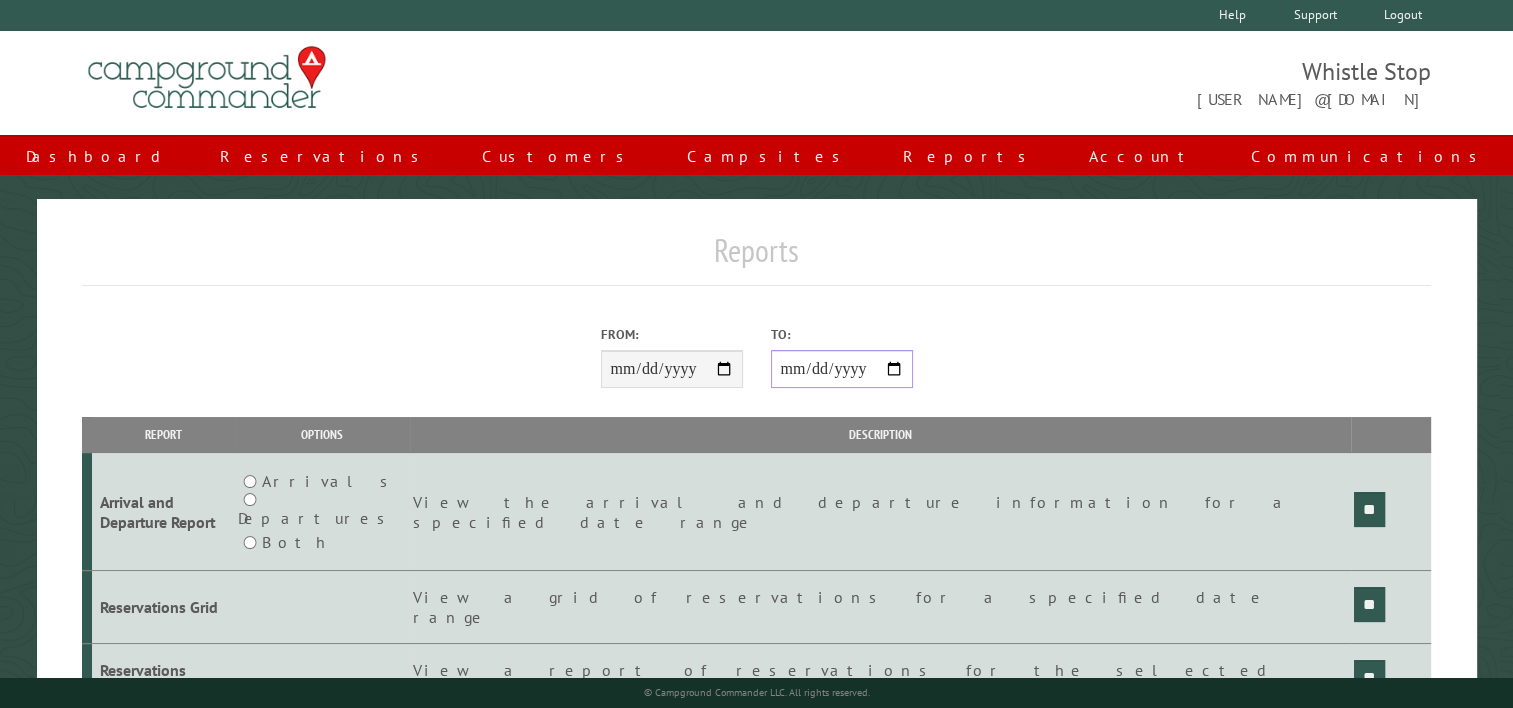 click on "**********" at bounding box center [842, 369] 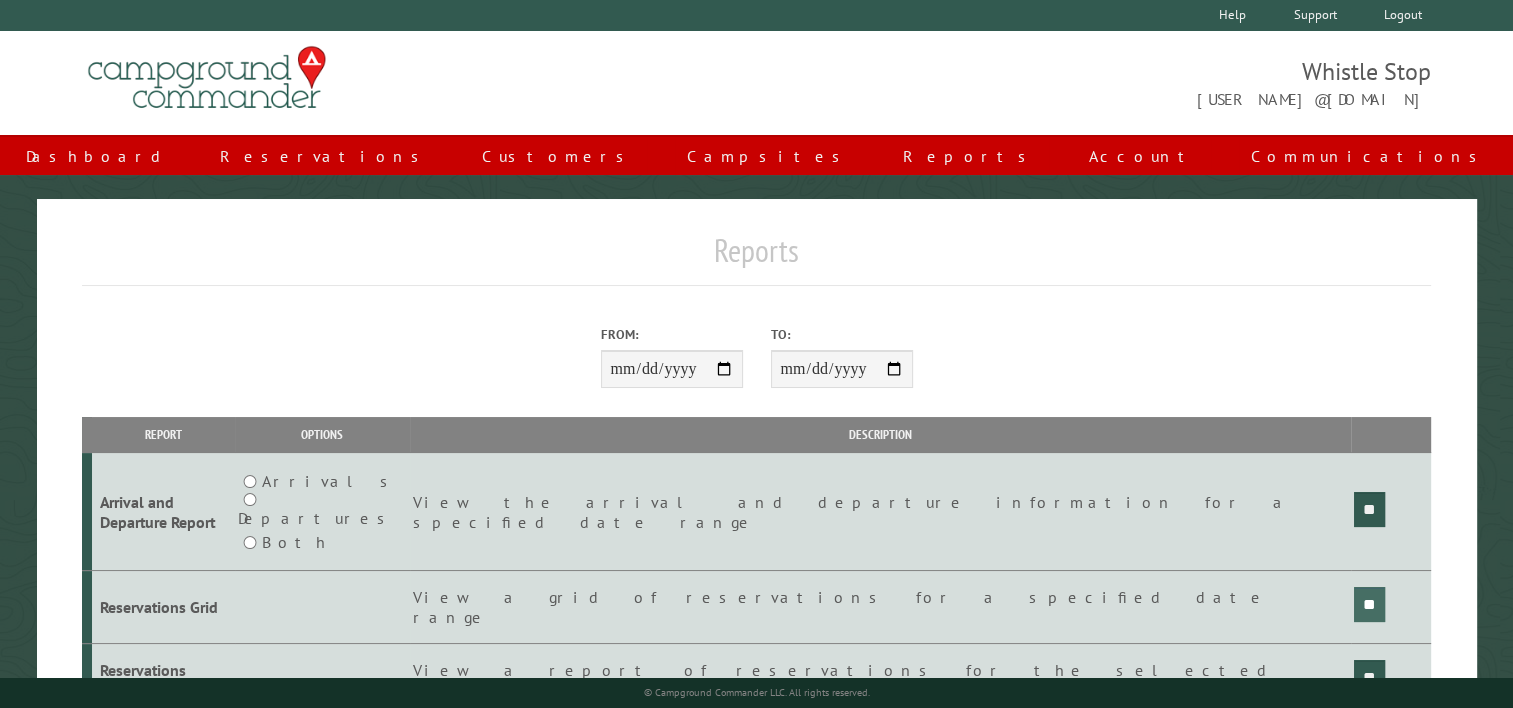 click on "**" at bounding box center [1369, 509] 